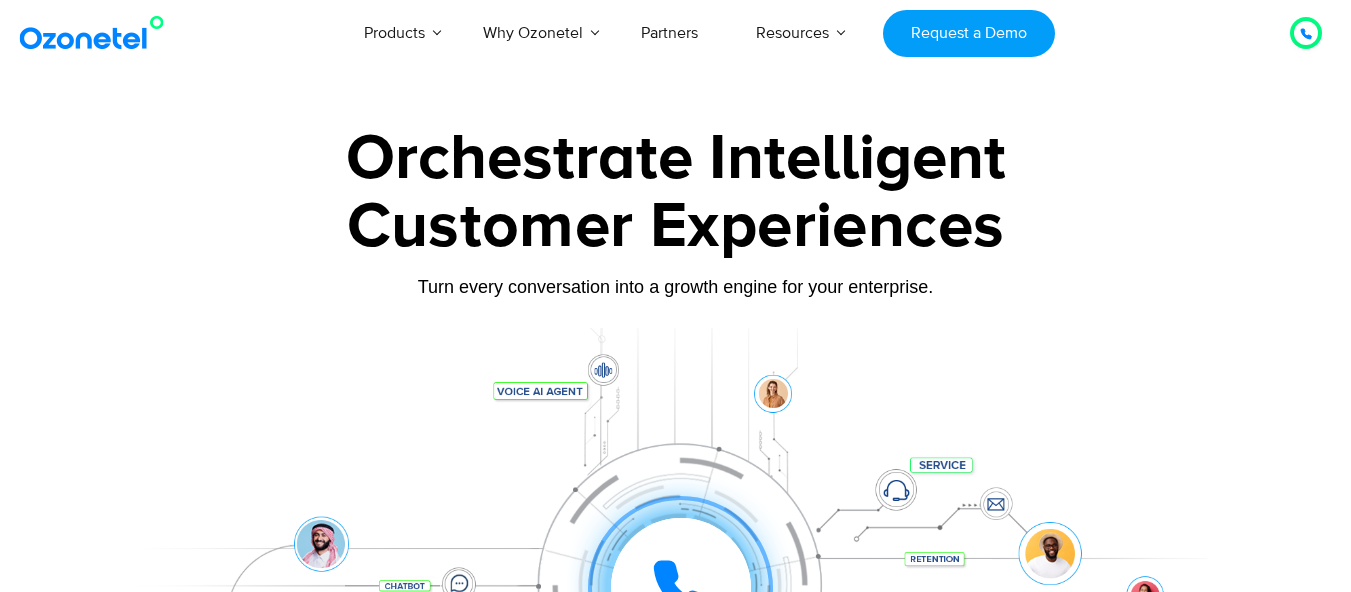 scroll, scrollTop: 0, scrollLeft: 0, axis: both 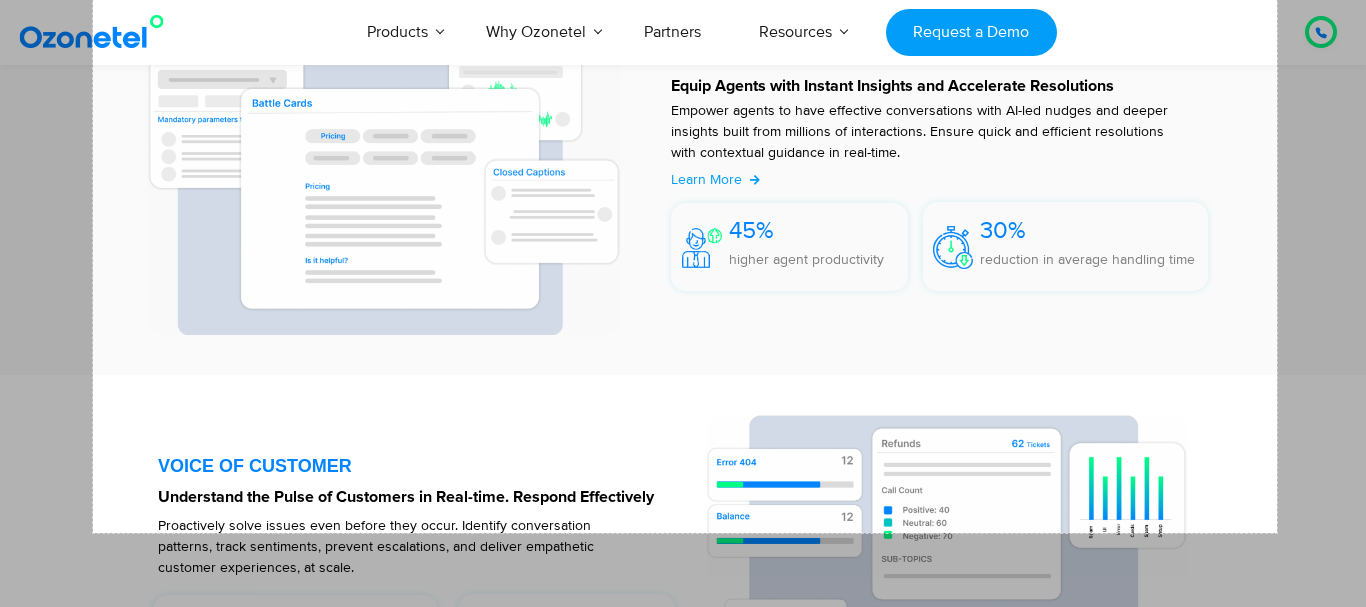 drag, startPoint x: 93, startPoint y: 95, endPoint x: 1277, endPoint y: 533, distance: 1262.4183 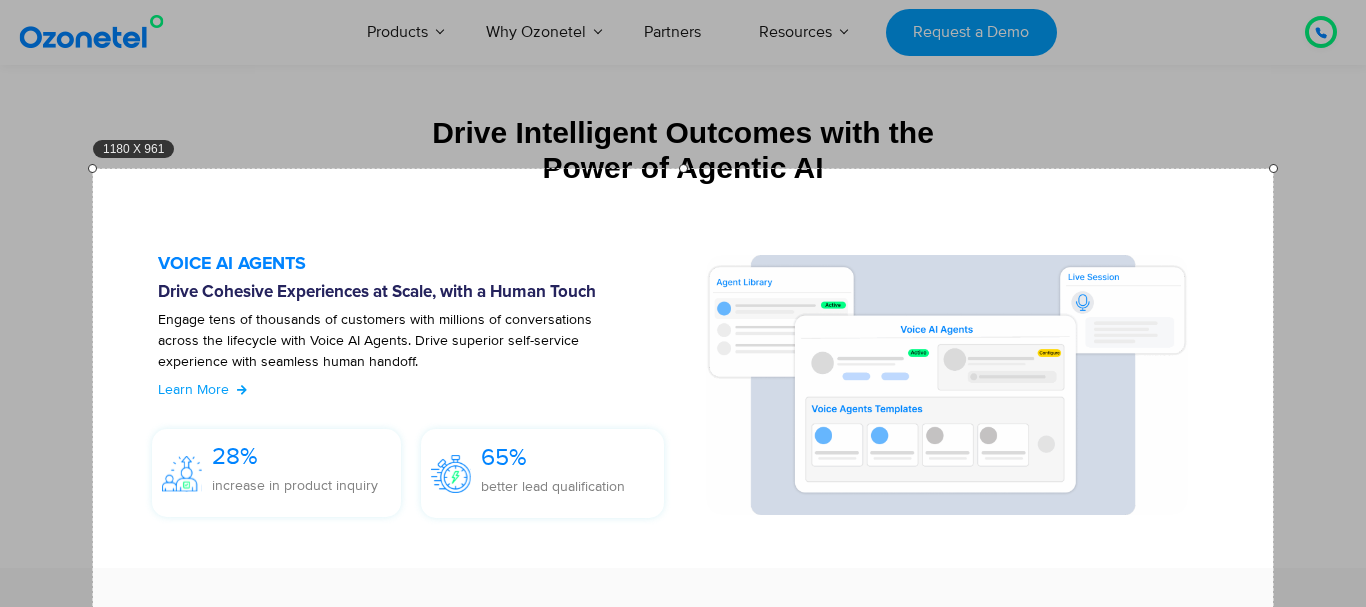 scroll, scrollTop: 2226, scrollLeft: 0, axis: vertical 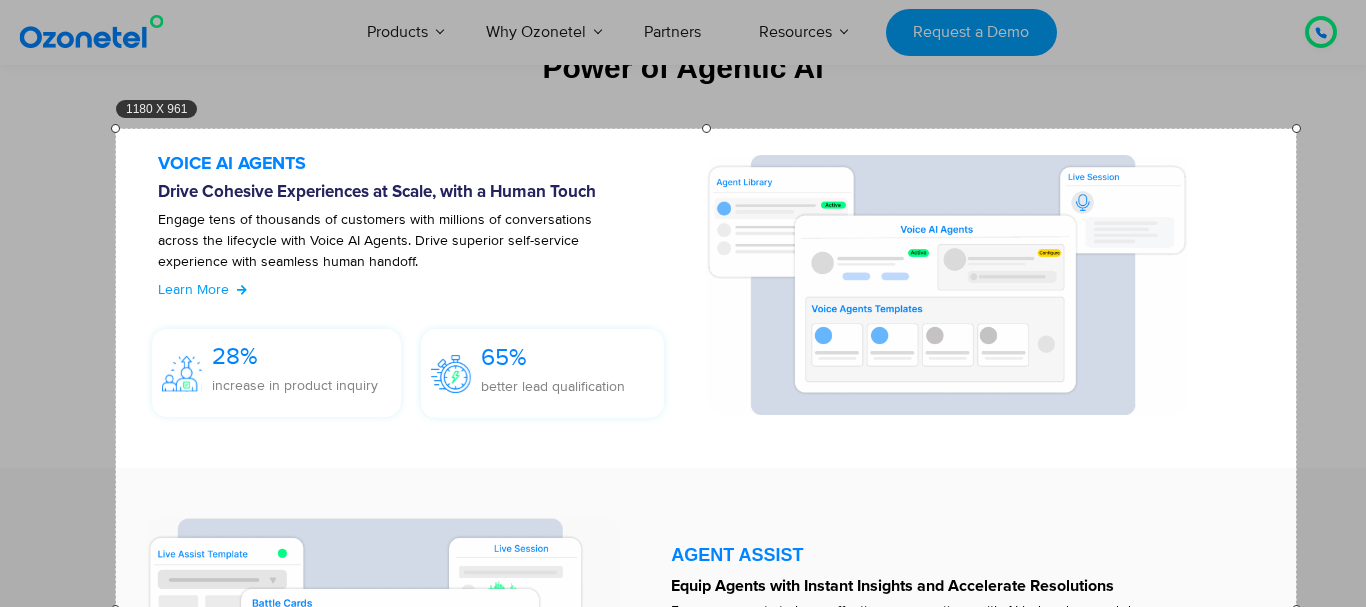 drag, startPoint x: 867, startPoint y: 321, endPoint x: 890, endPoint y: 381, distance: 64.25729 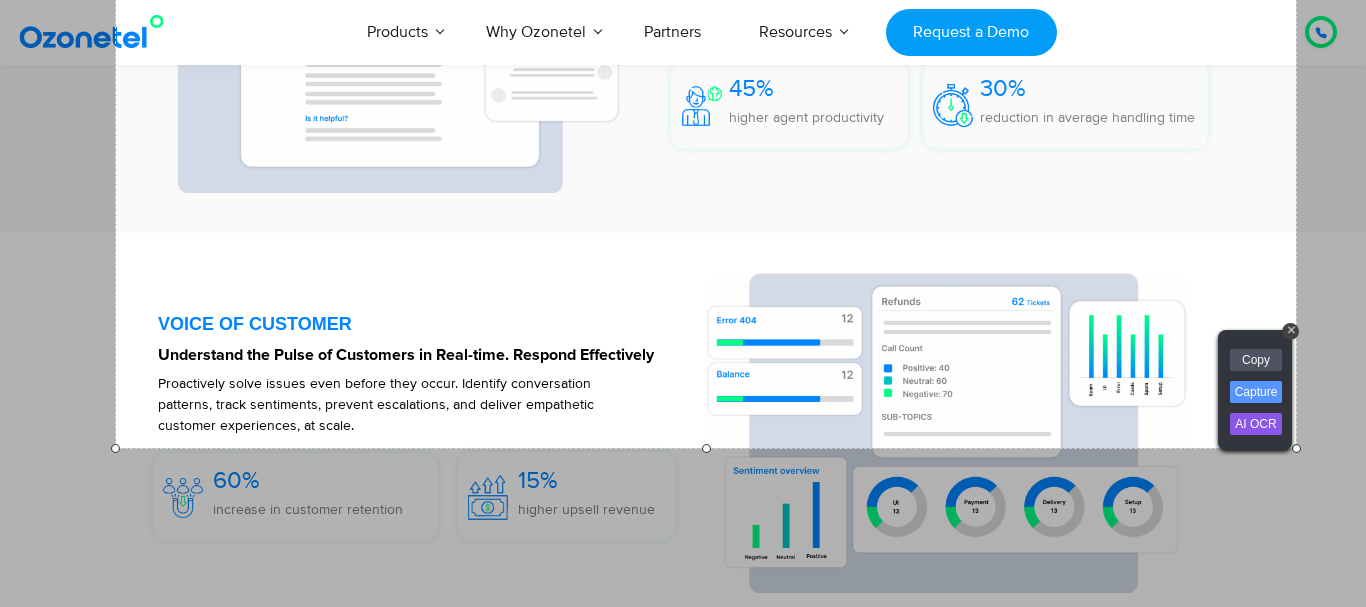 scroll, scrollTop: 2926, scrollLeft: 0, axis: vertical 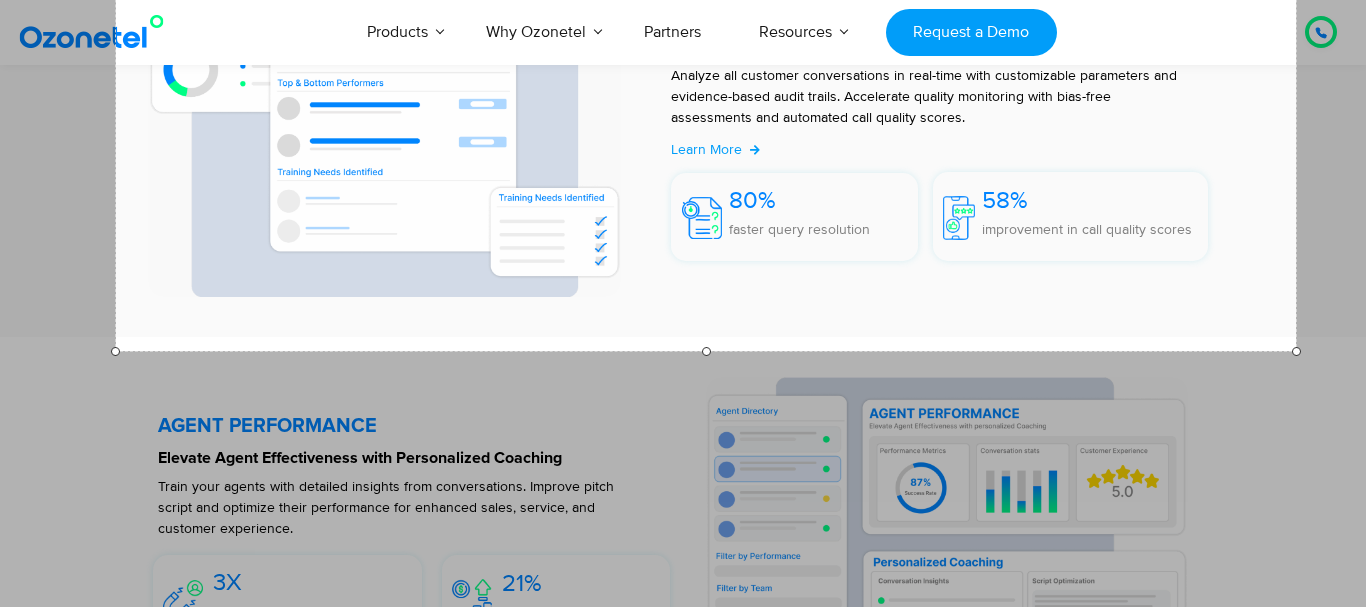 drag, startPoint x: 707, startPoint y: 394, endPoint x: 732, endPoint y: 355, distance: 46.32494 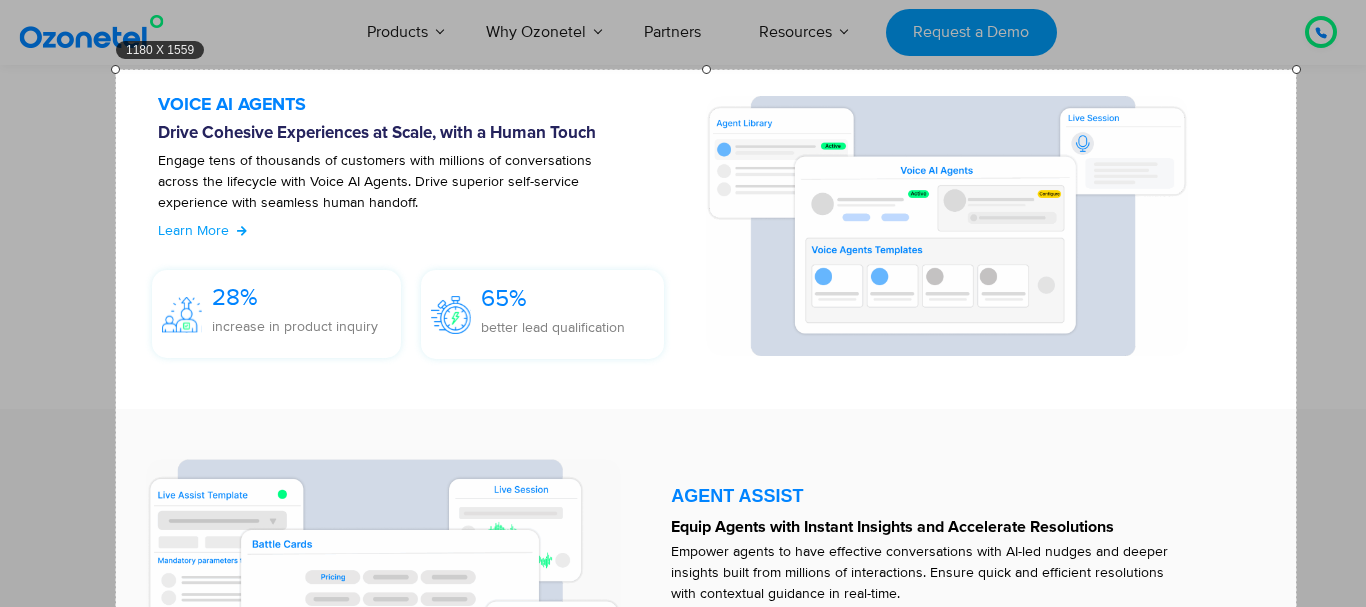 scroll, scrollTop: 2263, scrollLeft: 0, axis: vertical 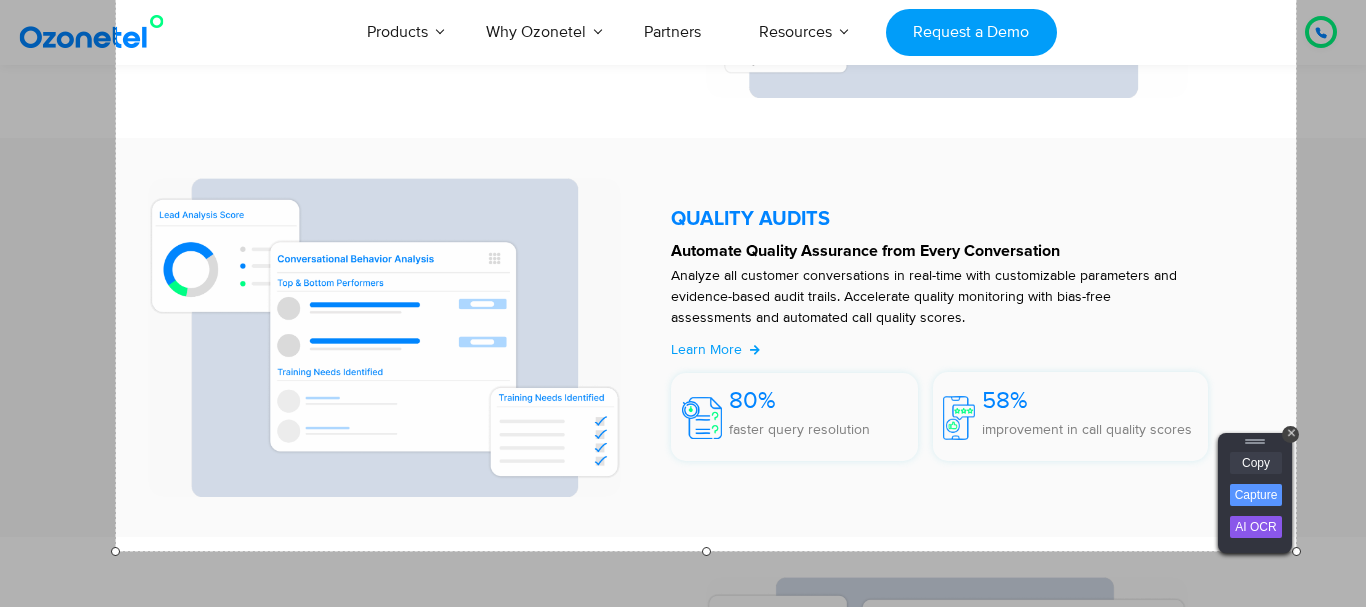 click on "Copy" at bounding box center [1256, 463] 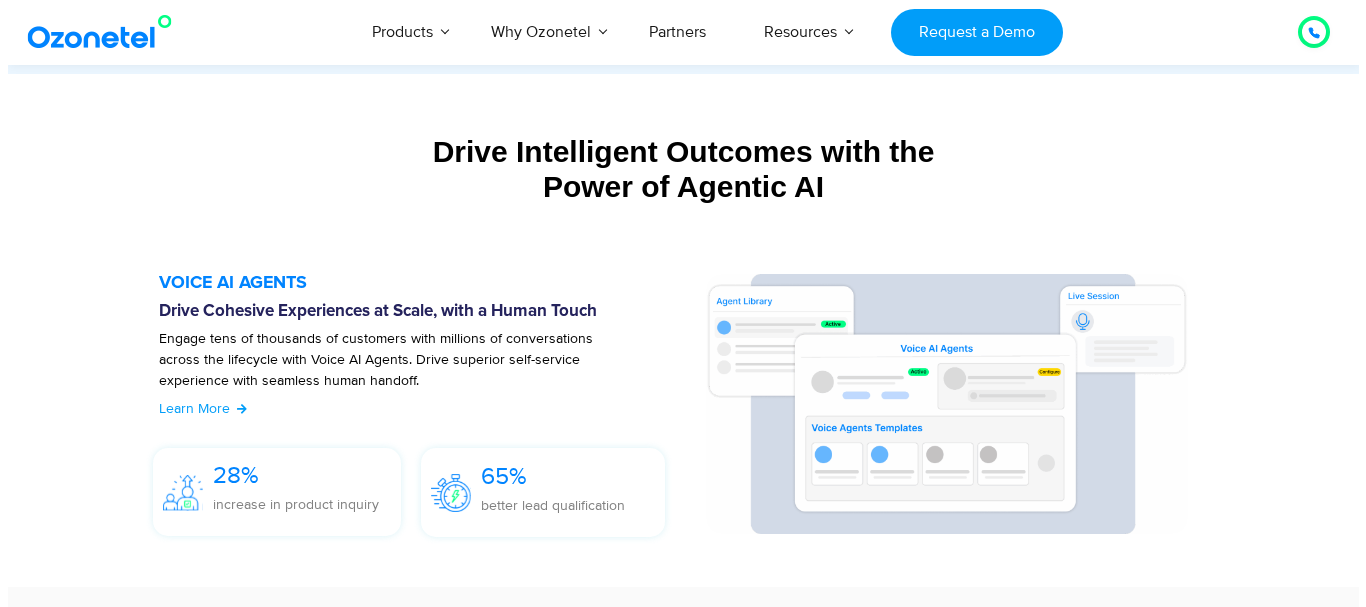 scroll, scrollTop: 2207, scrollLeft: 0, axis: vertical 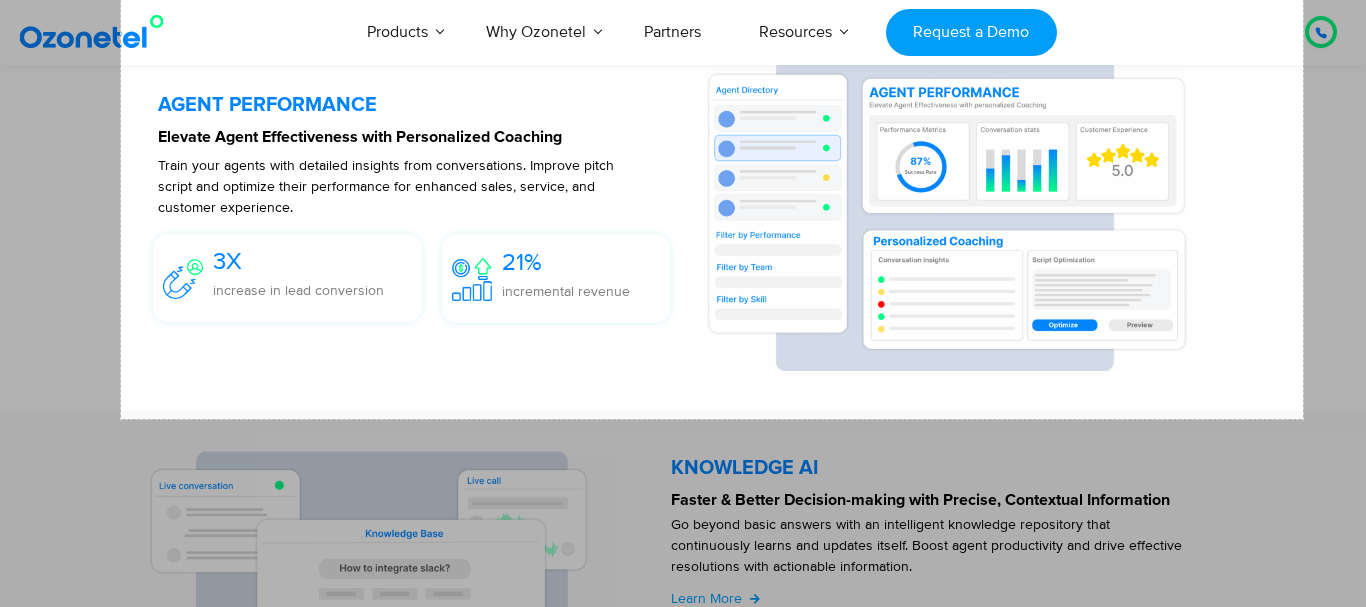 drag, startPoint x: 121, startPoint y: 146, endPoint x: 1303, endPoint y: 419, distance: 1213.1171 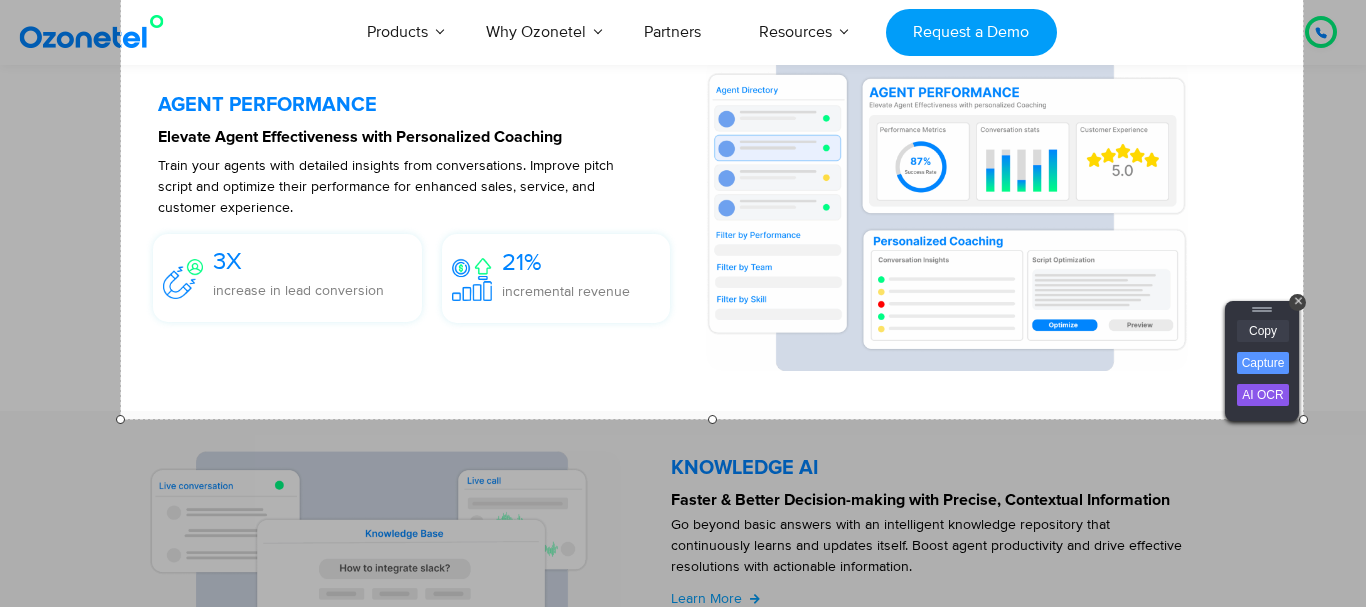 click on "Copy" at bounding box center [1263, 331] 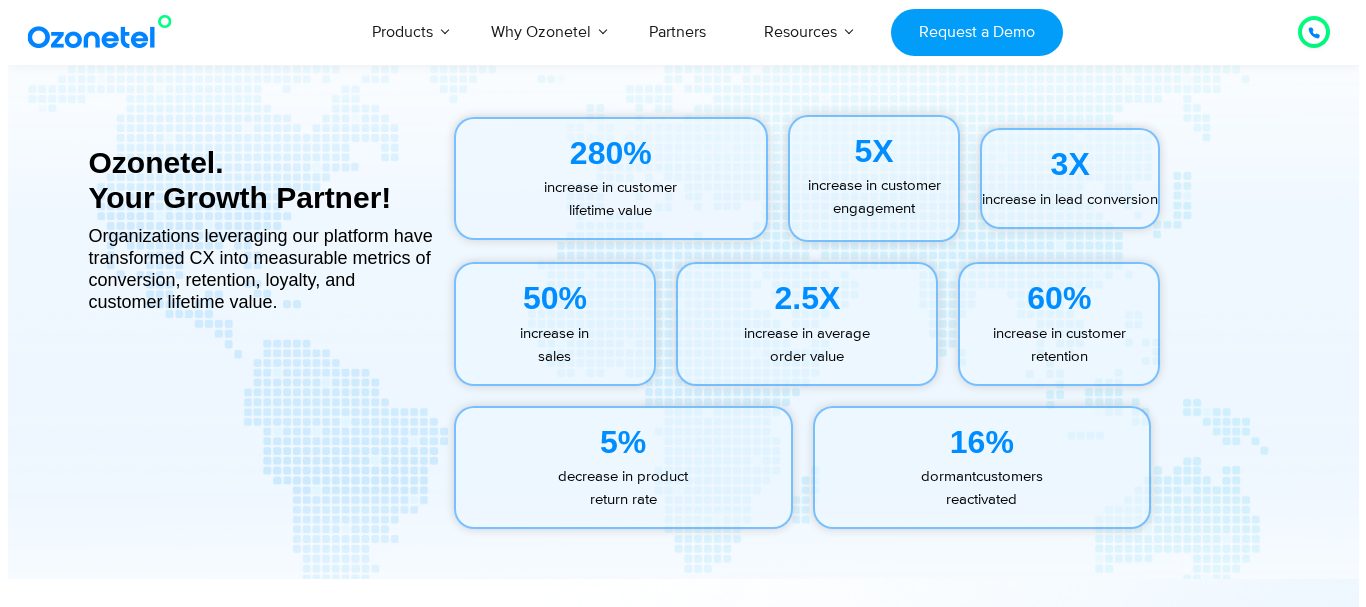 scroll, scrollTop: 8996, scrollLeft: 0, axis: vertical 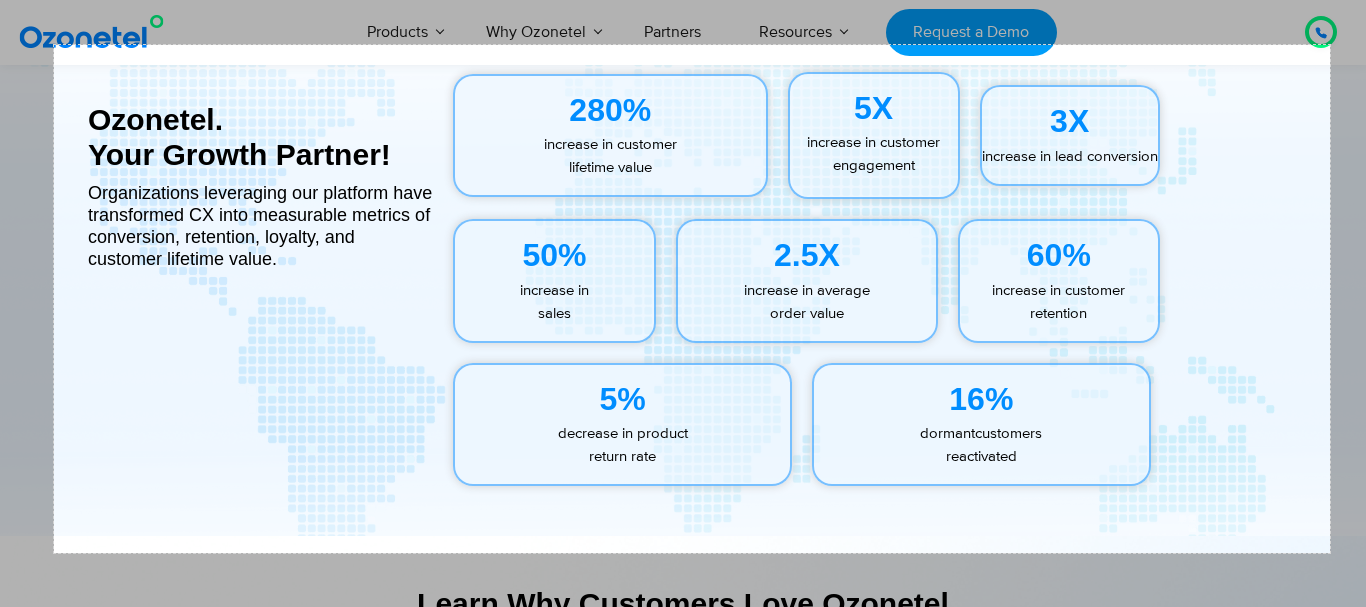 drag, startPoint x: 54, startPoint y: 66, endPoint x: 1365, endPoint y: 374, distance: 1346.6941 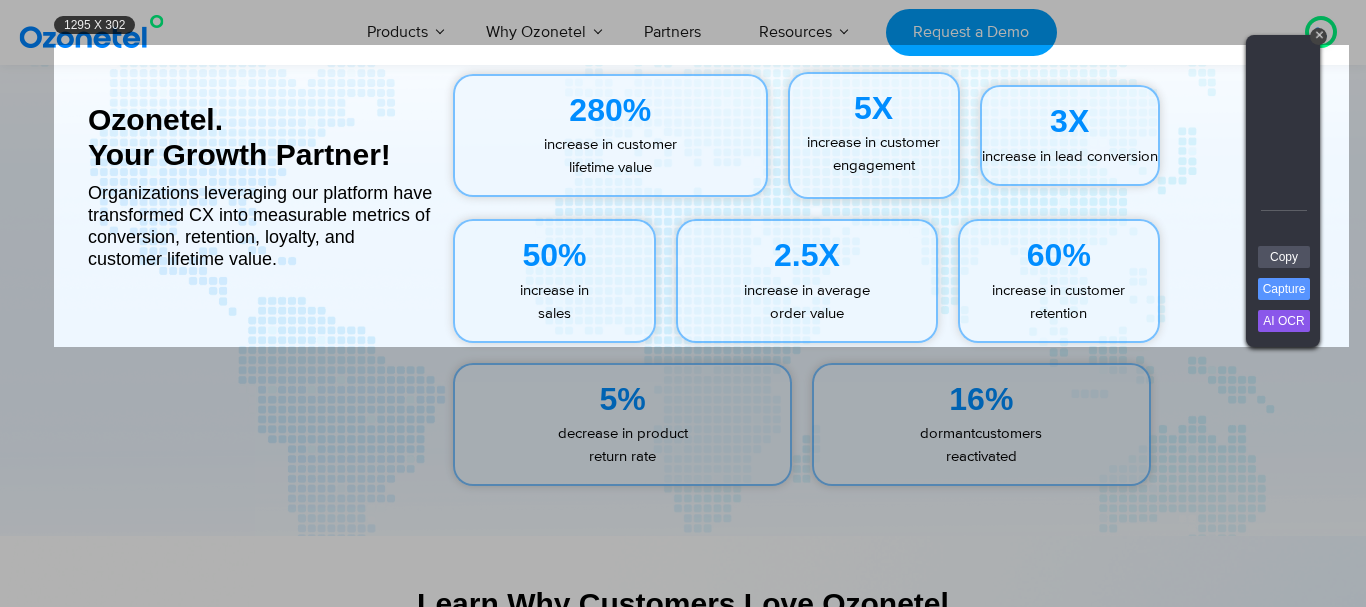 click at bounding box center (710, 1542) 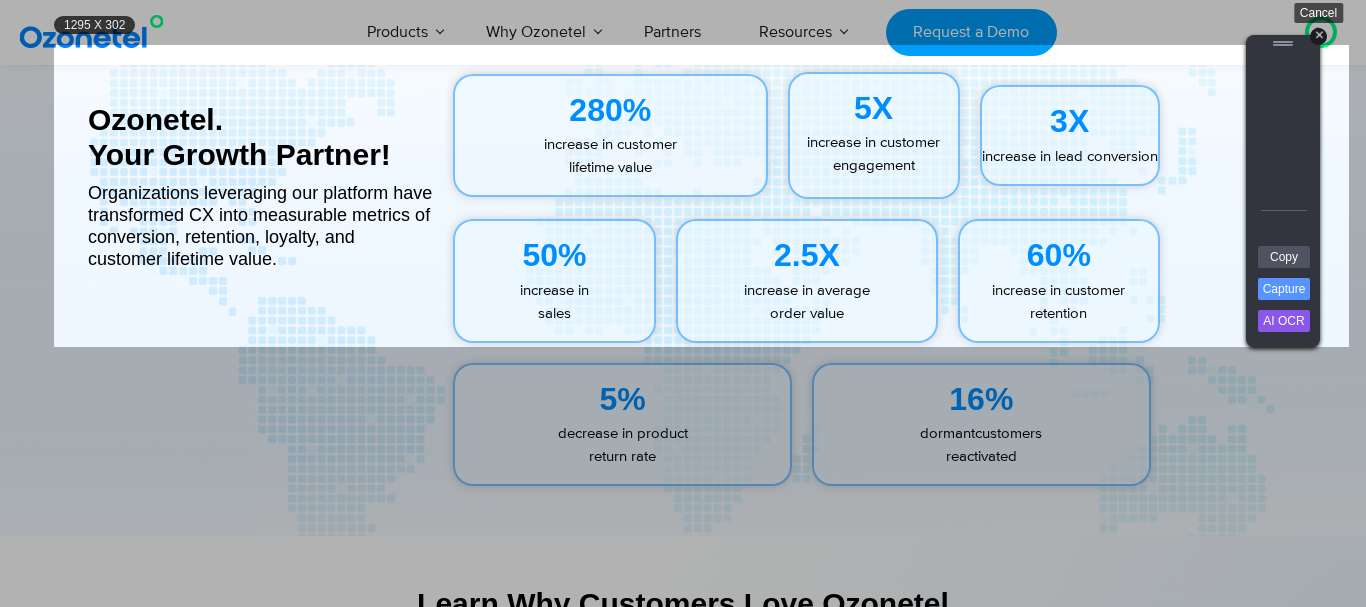 click on "+" at bounding box center [1318, 36] 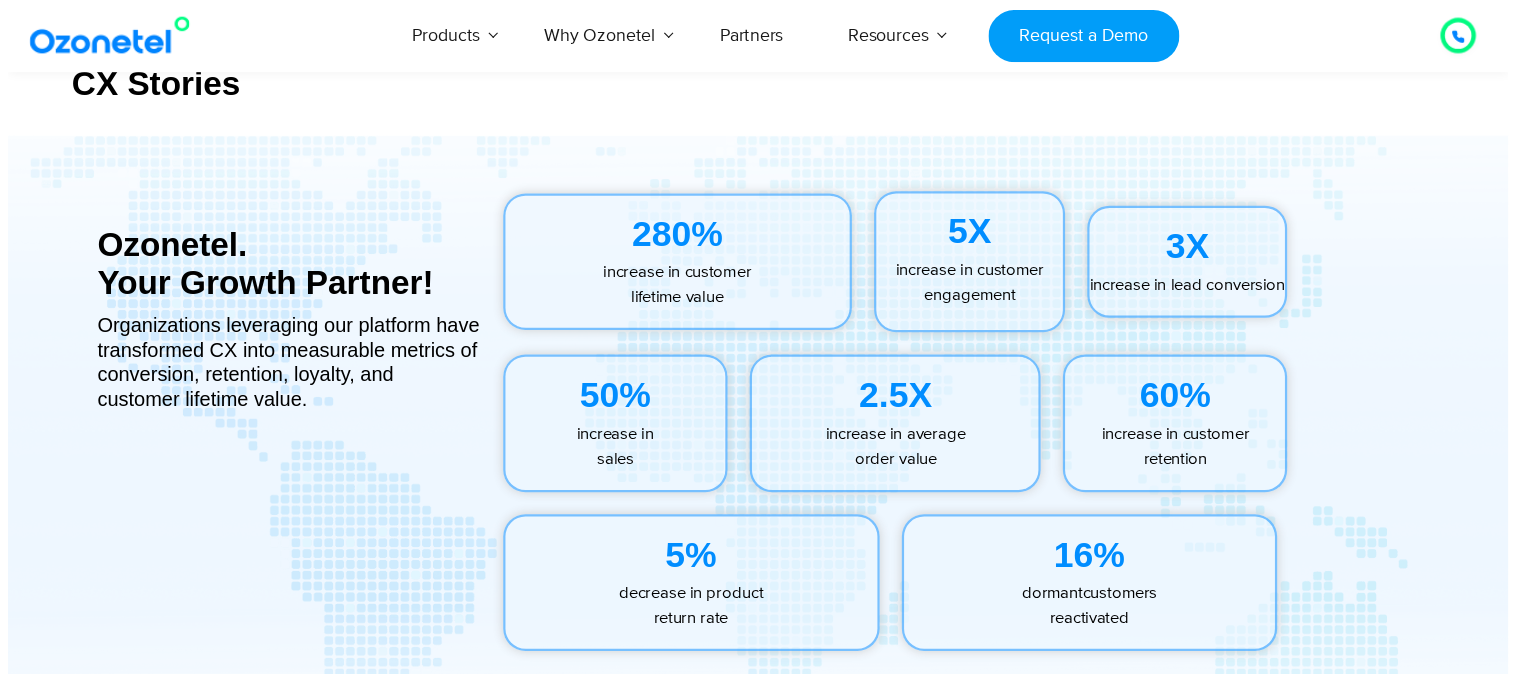 scroll, scrollTop: 8915, scrollLeft: 0, axis: vertical 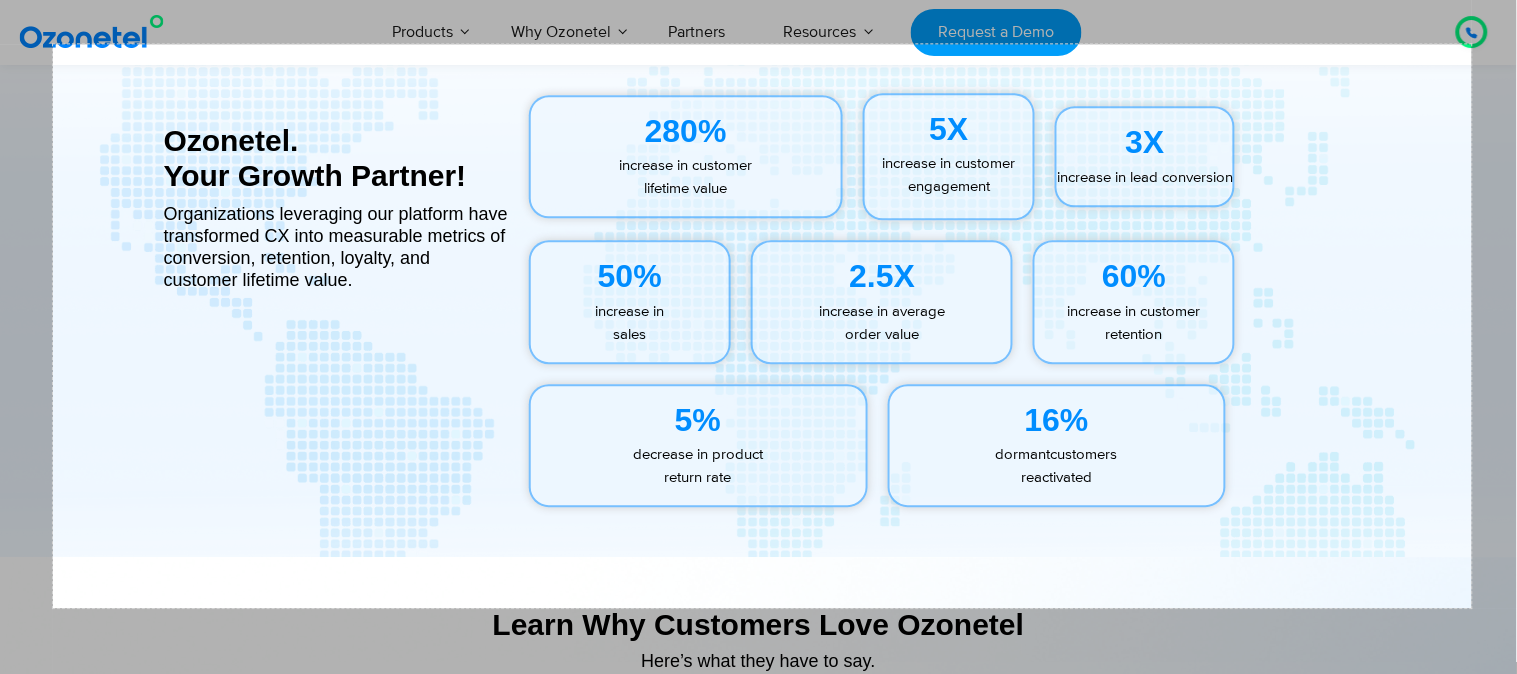 drag, startPoint x: 53, startPoint y: 124, endPoint x: 1472, endPoint y: 607, distance: 1498.9496 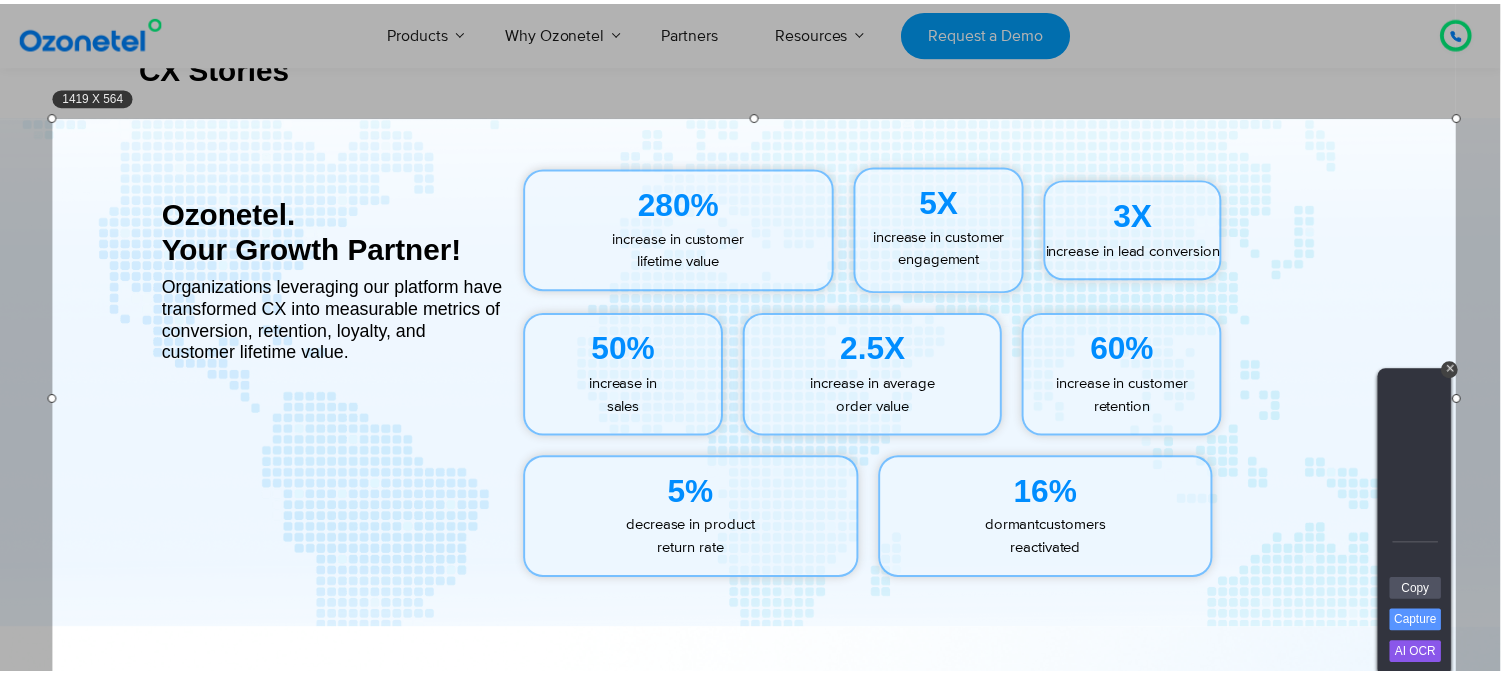 scroll, scrollTop: 8885, scrollLeft: 0, axis: vertical 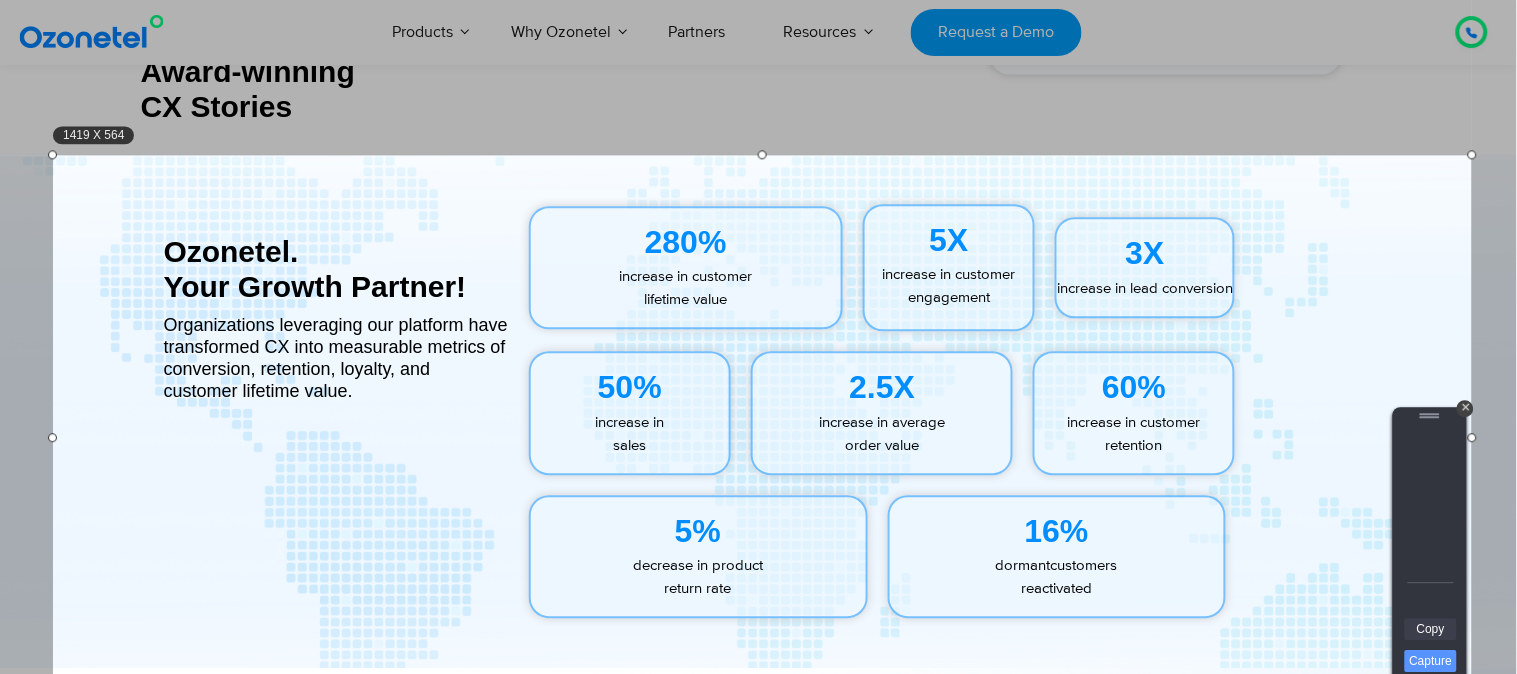 click on "Copy" at bounding box center [1431, 629] 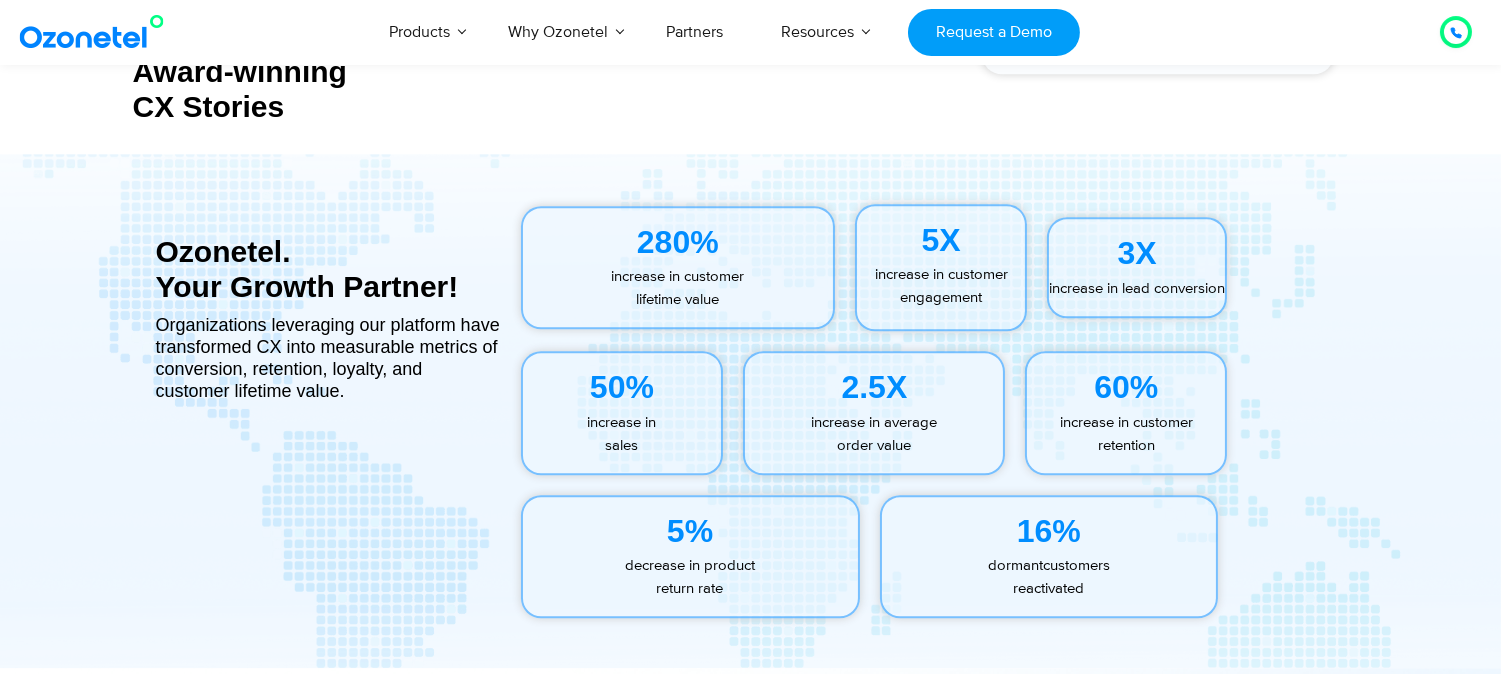click on "increase in customer lifetime value" at bounding box center [678, 288] 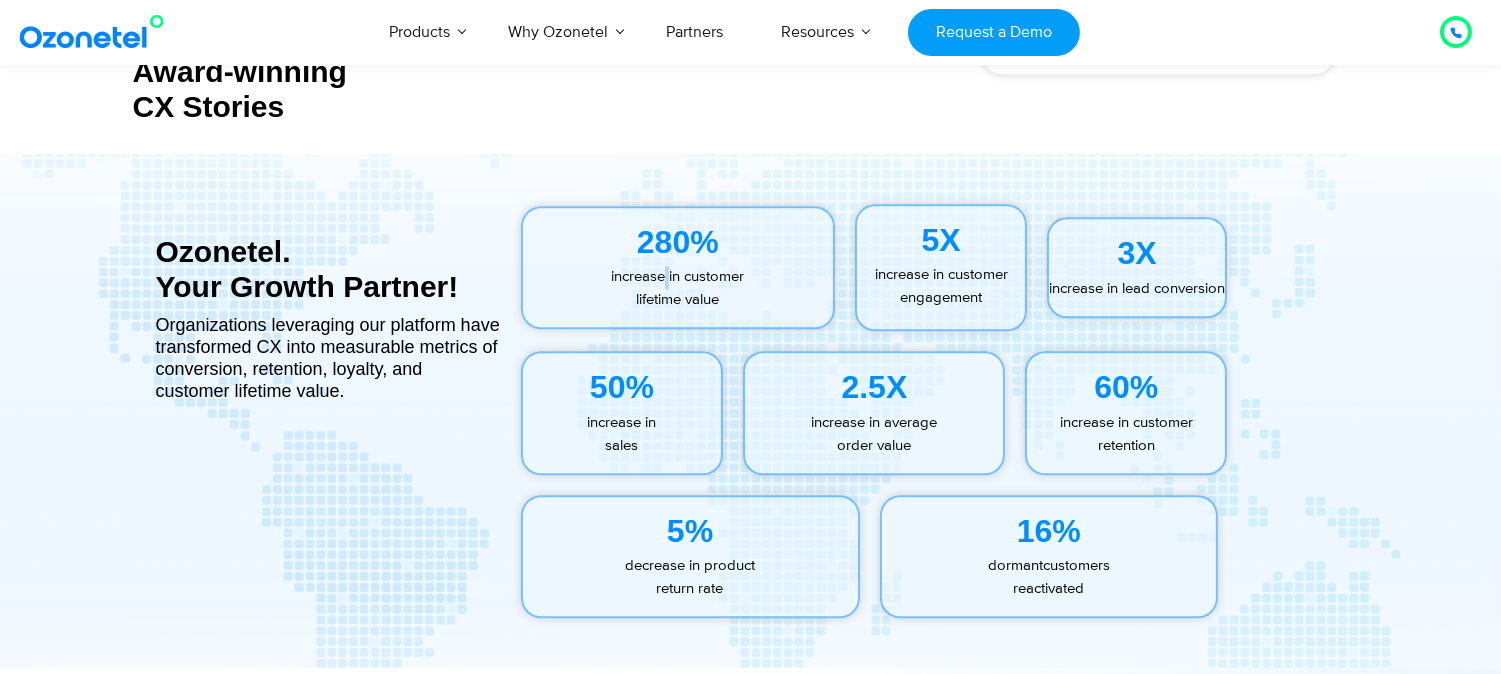 click on "increase in customer lifetime value" at bounding box center [678, 288] 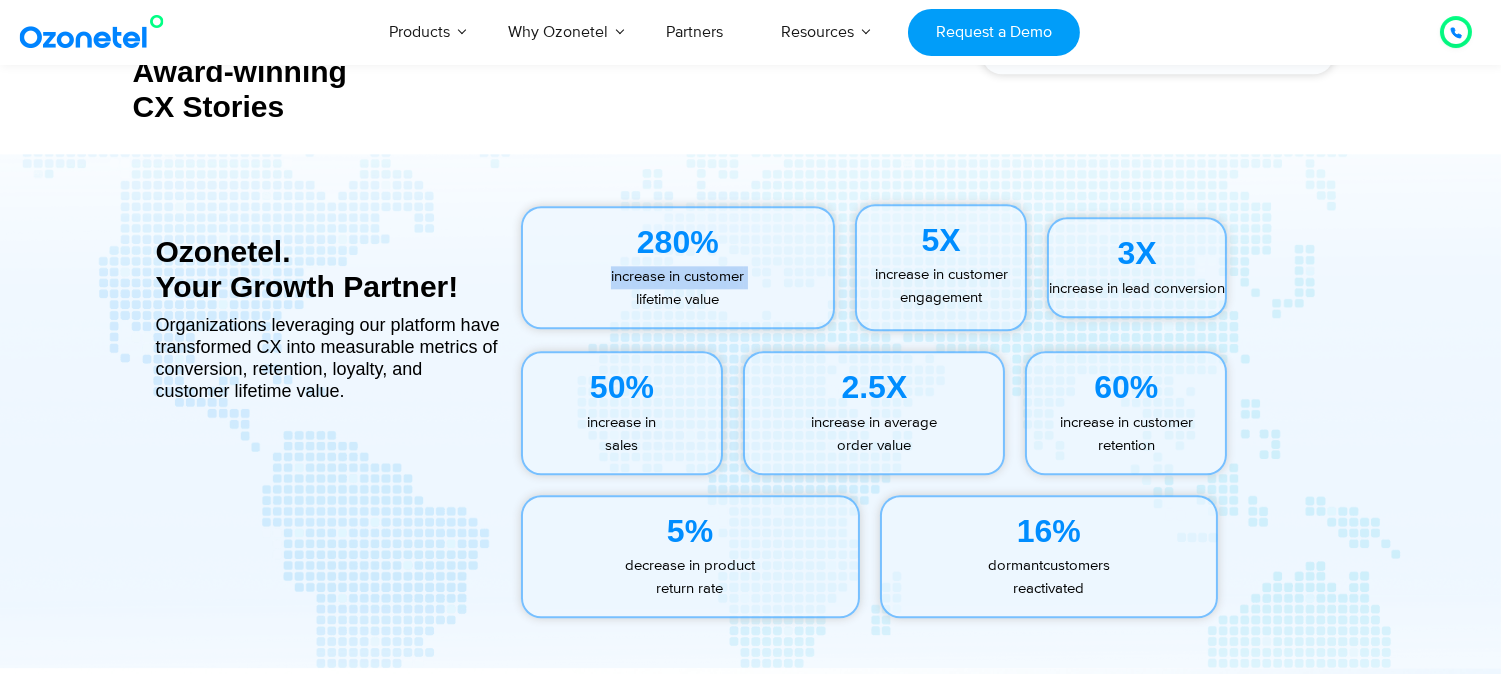 click on "increase in customer lifetime value" at bounding box center [678, 288] 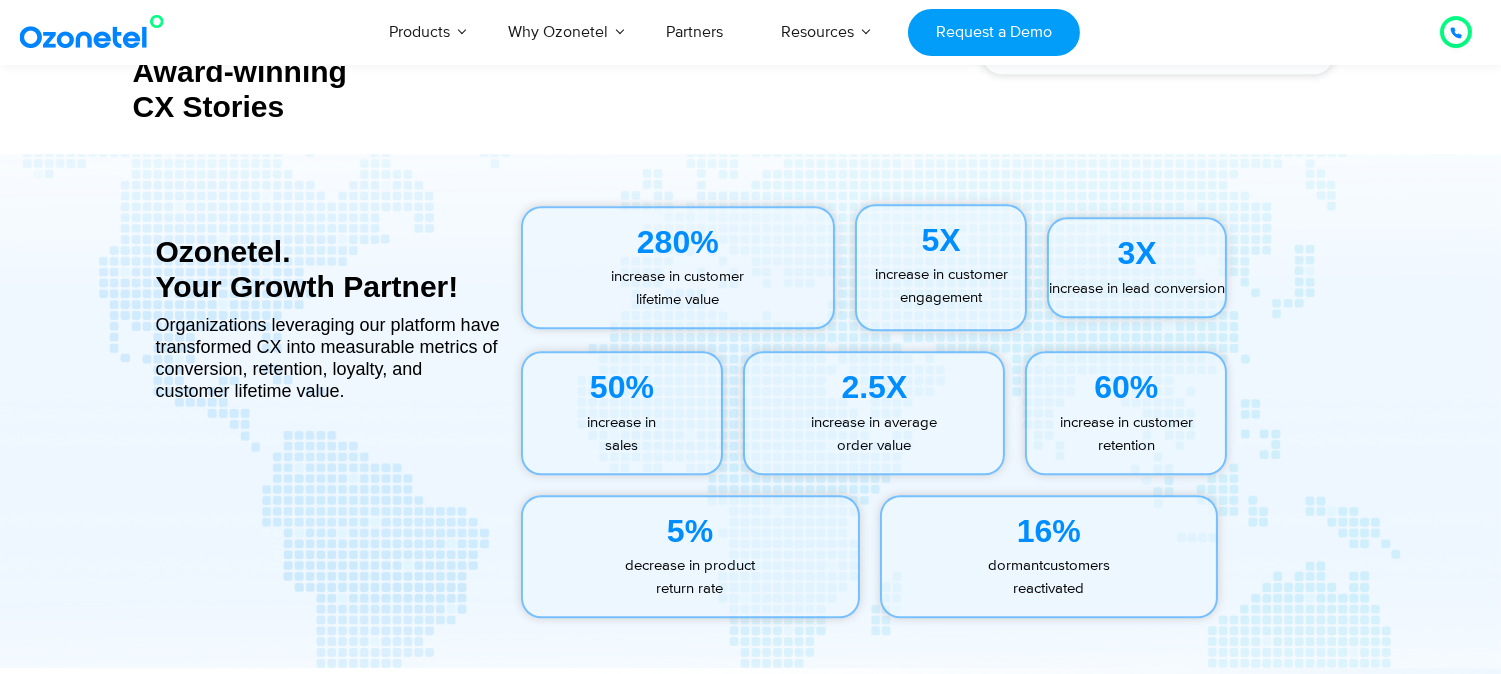 click on "increase in customer lifetime value" at bounding box center [678, 288] 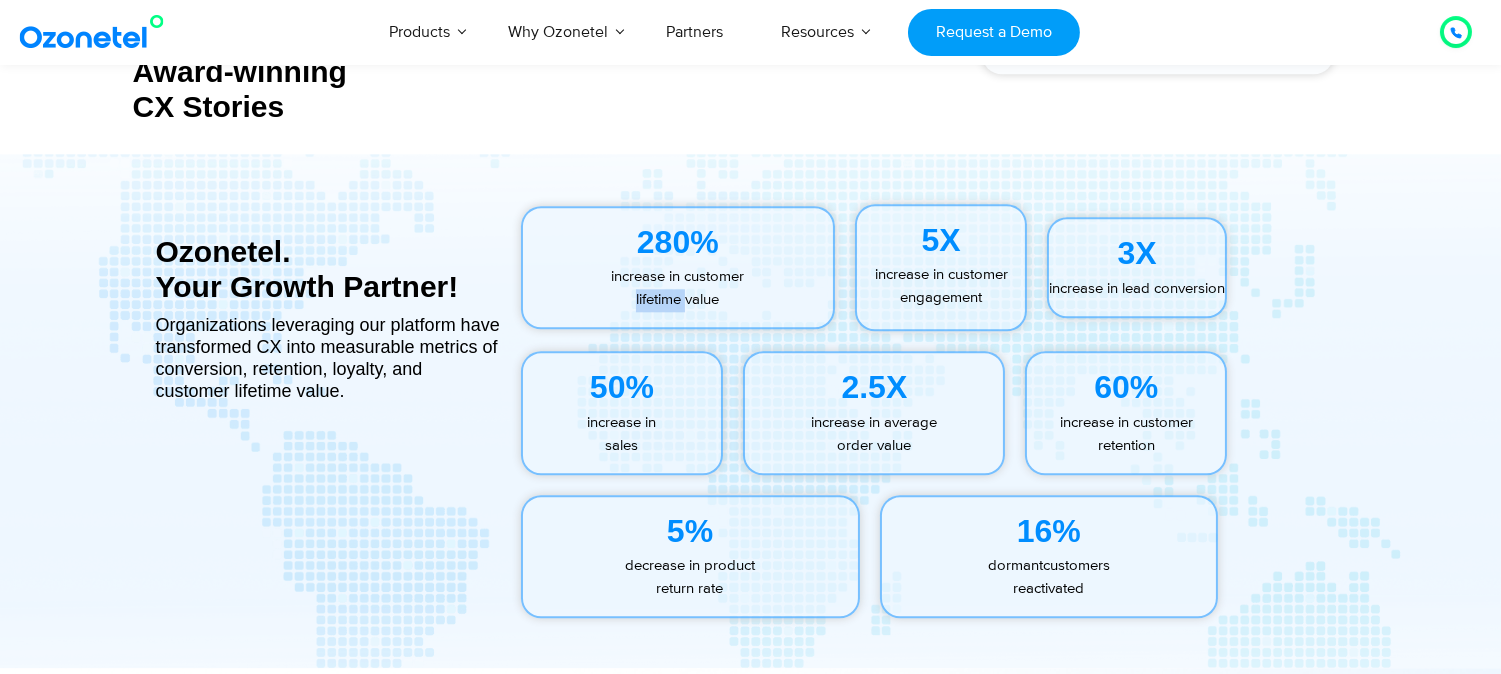 click on "increase in customer lifetime value" at bounding box center (678, 288) 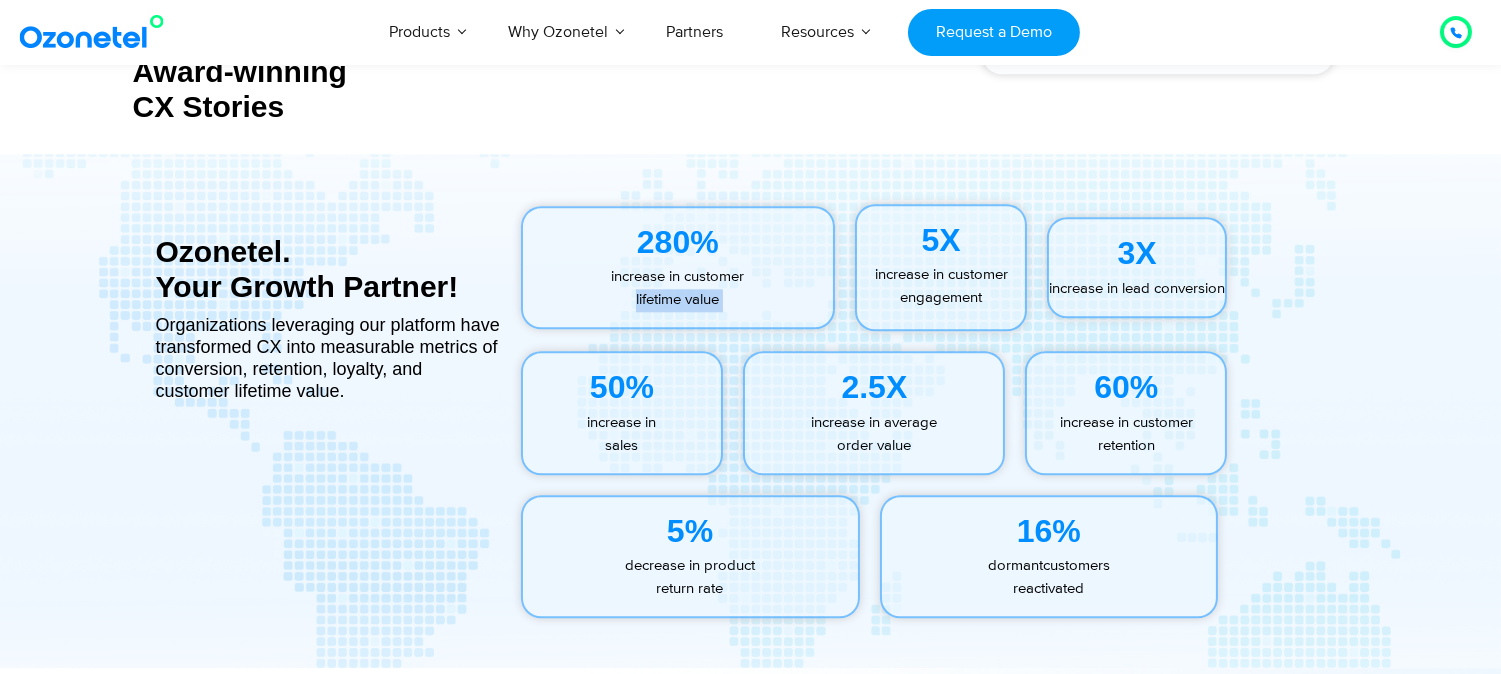 click on "increase in customer lifetime value" at bounding box center (678, 288) 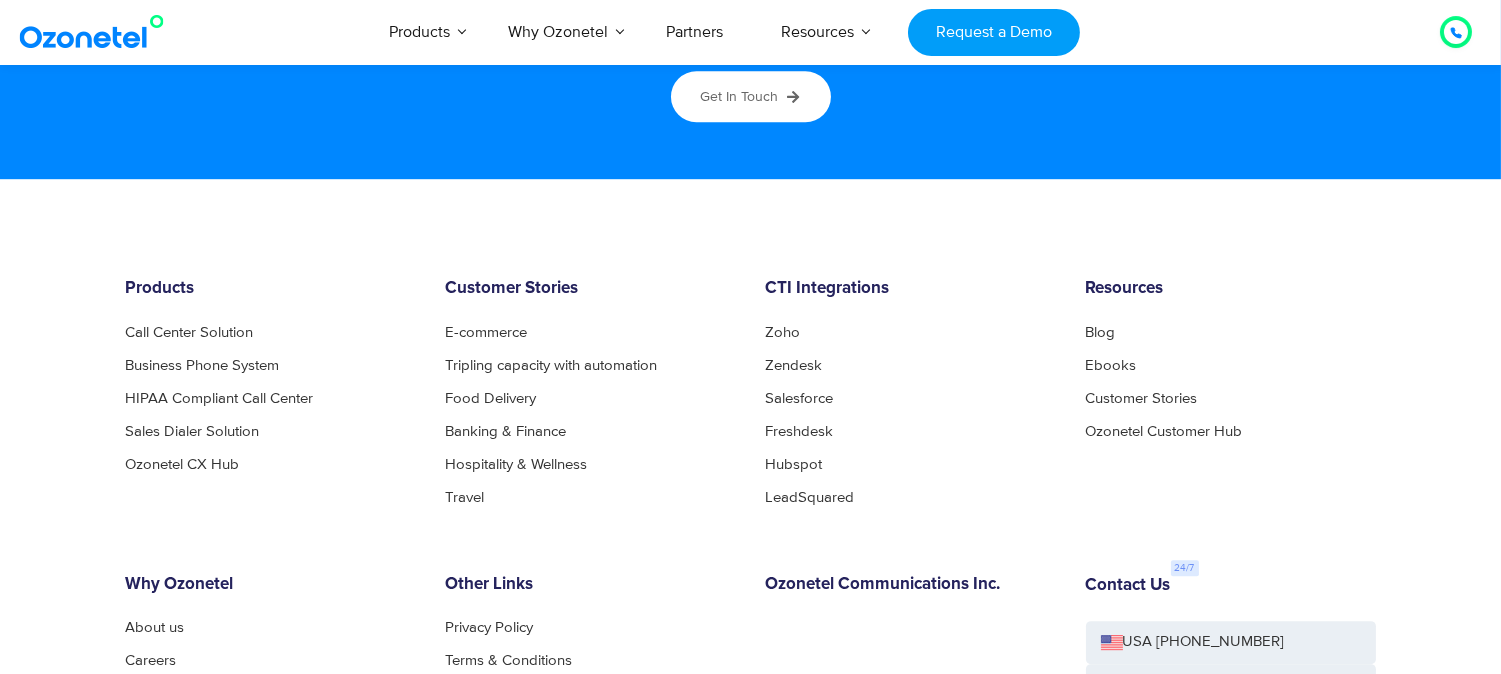 scroll, scrollTop: 10774, scrollLeft: 0, axis: vertical 